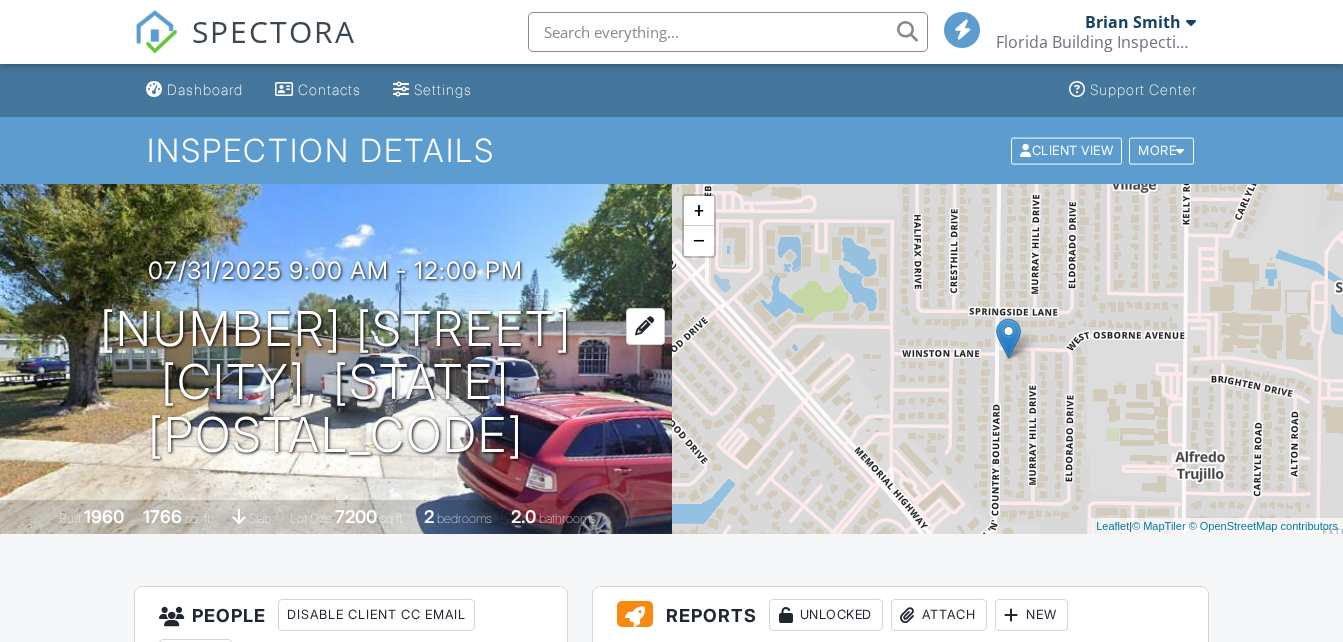 scroll, scrollTop: 0, scrollLeft: 0, axis: both 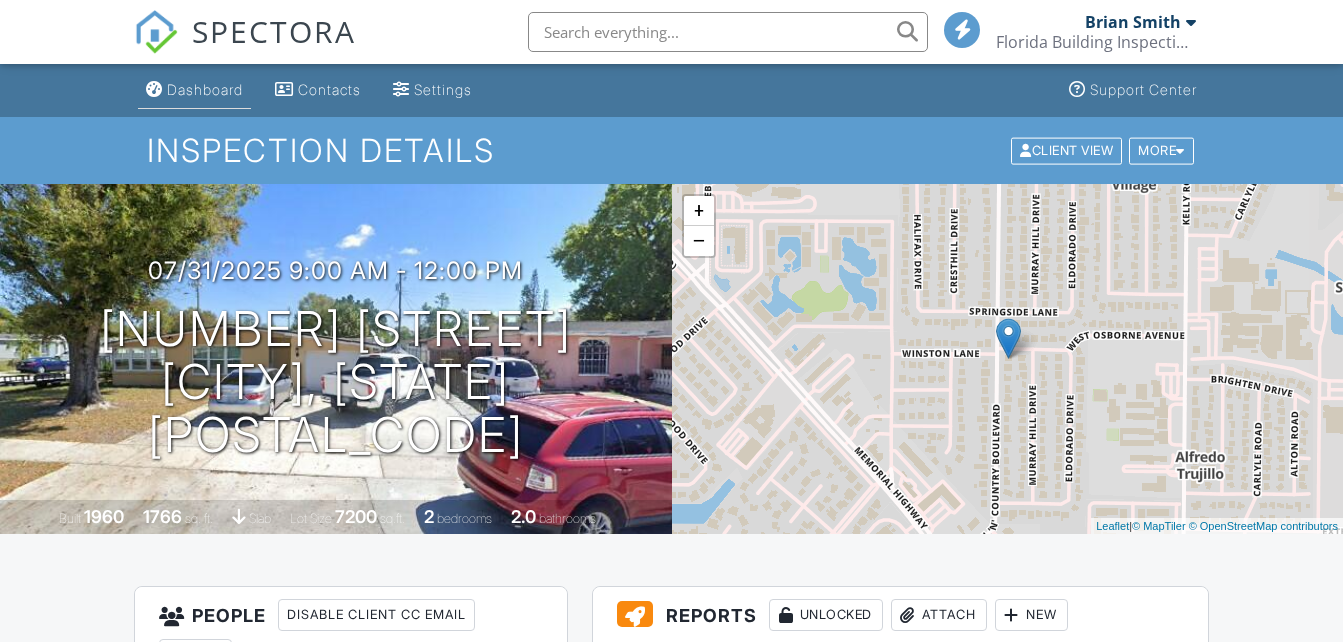 click on "Dashboard" at bounding box center [205, 89] 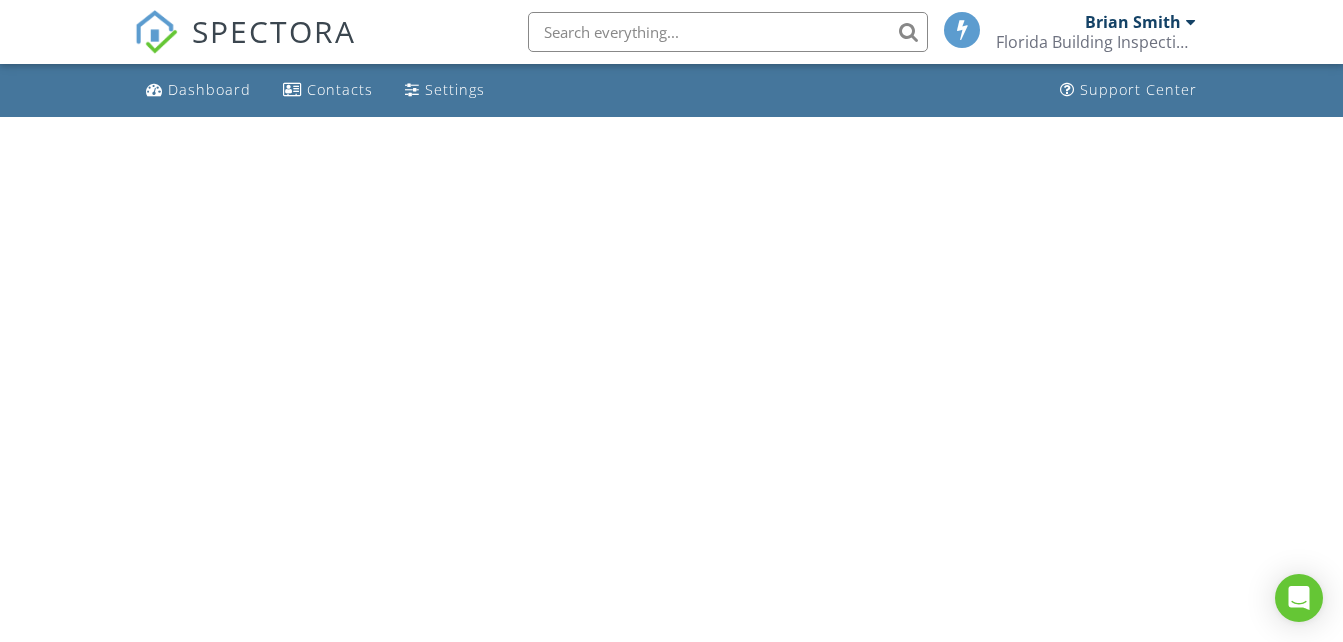 scroll, scrollTop: 0, scrollLeft: 0, axis: both 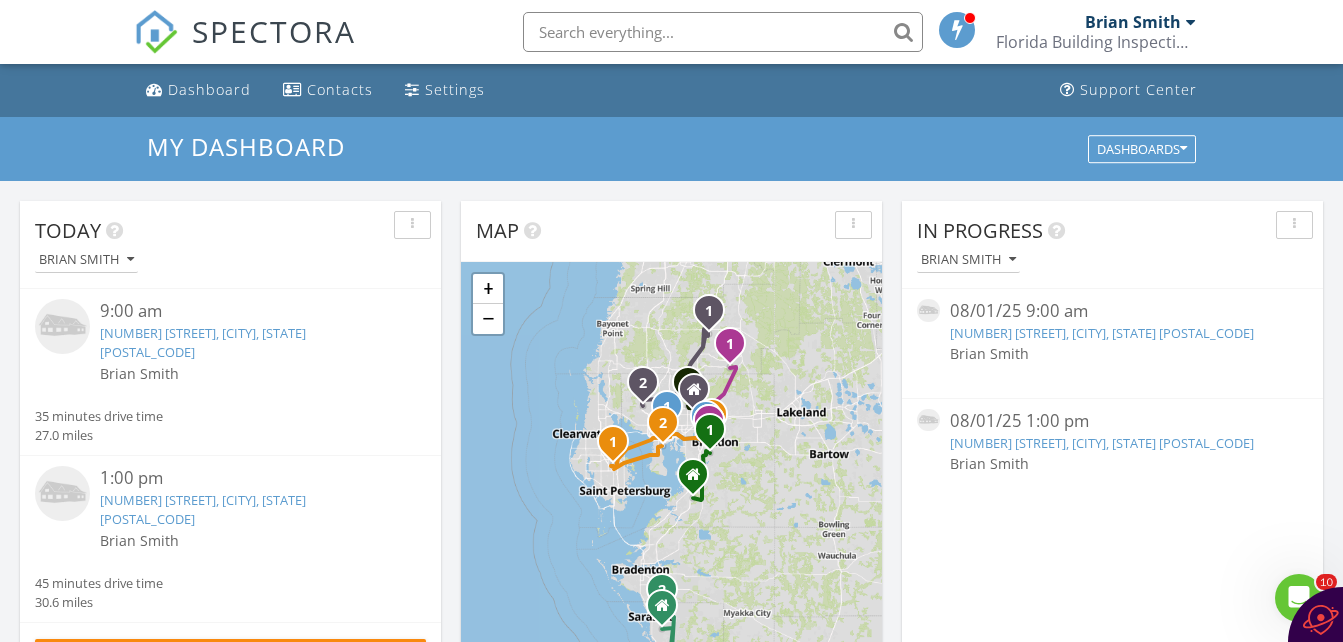click on "[NUMBER] [STREET], [CITY], [STATE] [POSTAL_CODE]" at bounding box center [203, 342] 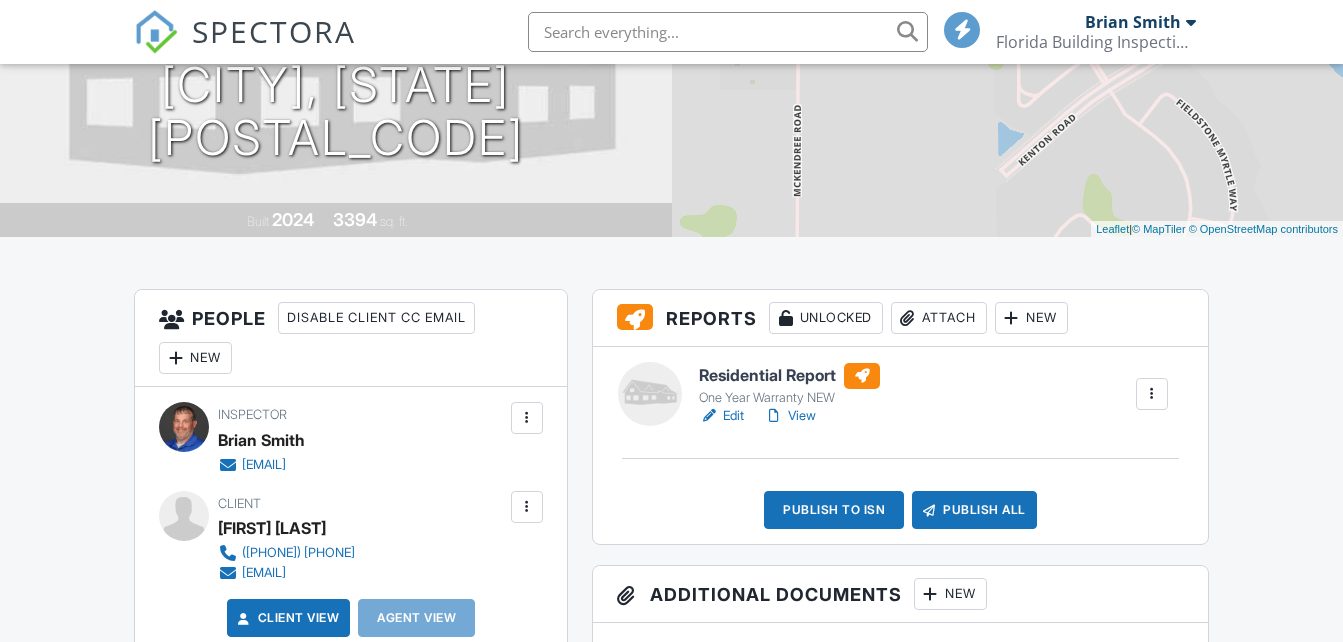 scroll, scrollTop: 0, scrollLeft: 0, axis: both 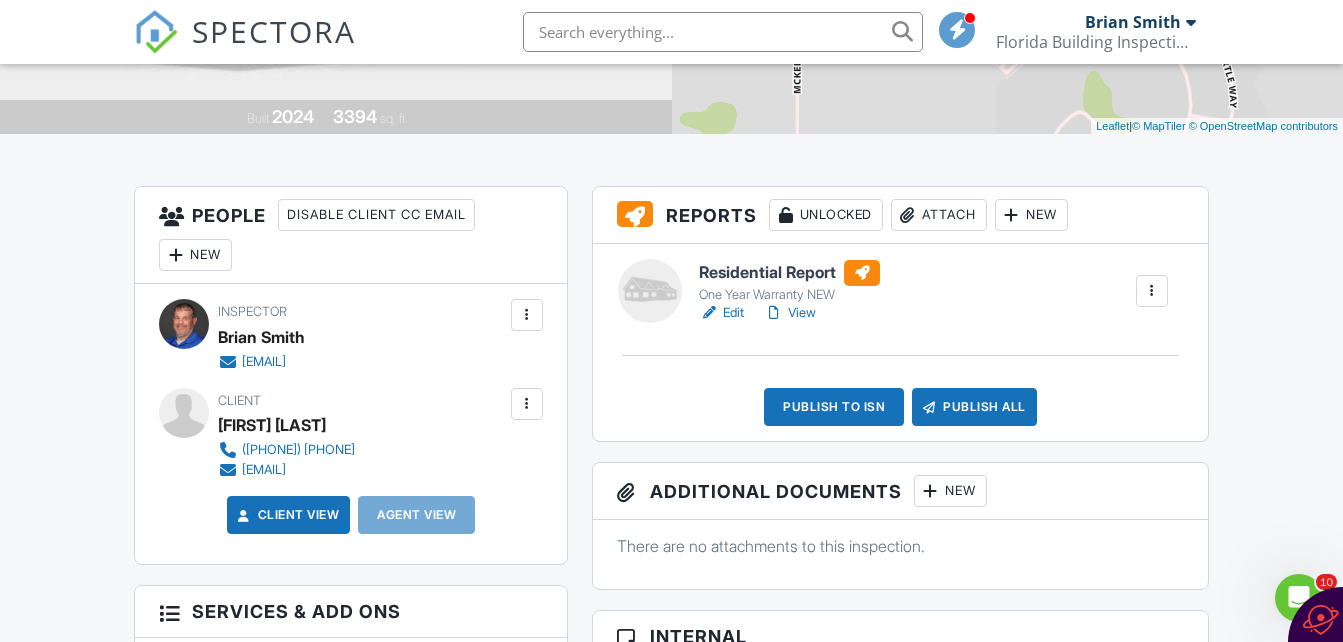 click on "Edit" at bounding box center (721, 313) 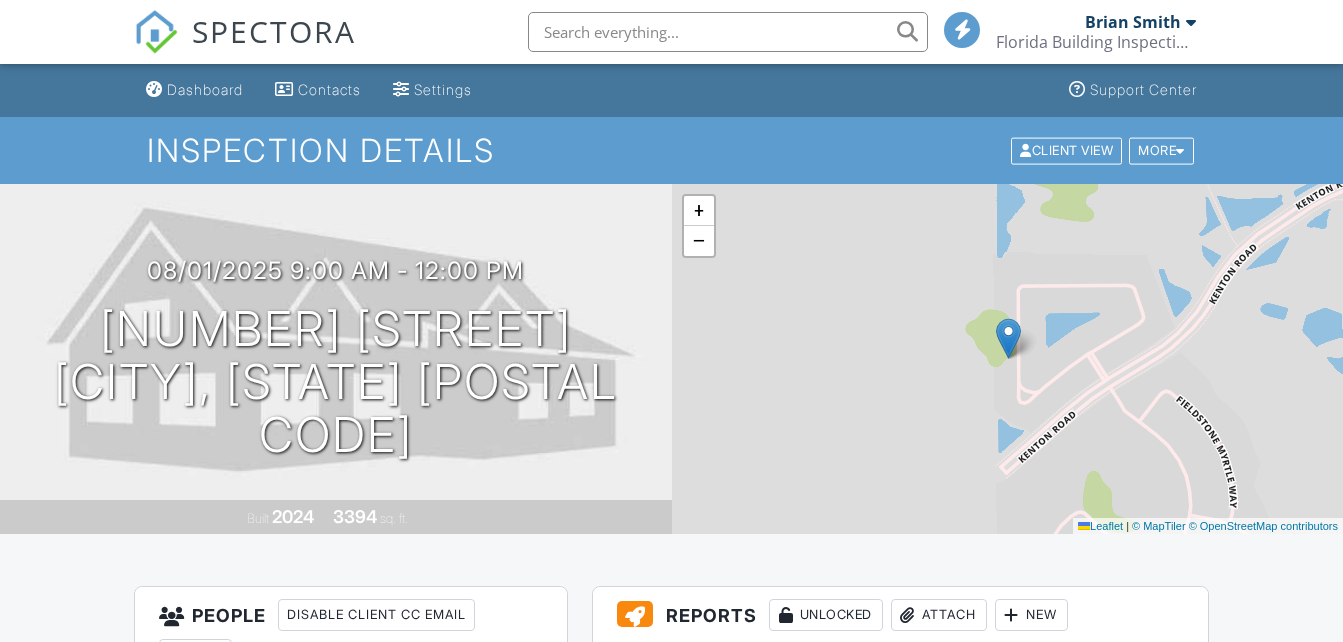 scroll, scrollTop: 400, scrollLeft: 0, axis: vertical 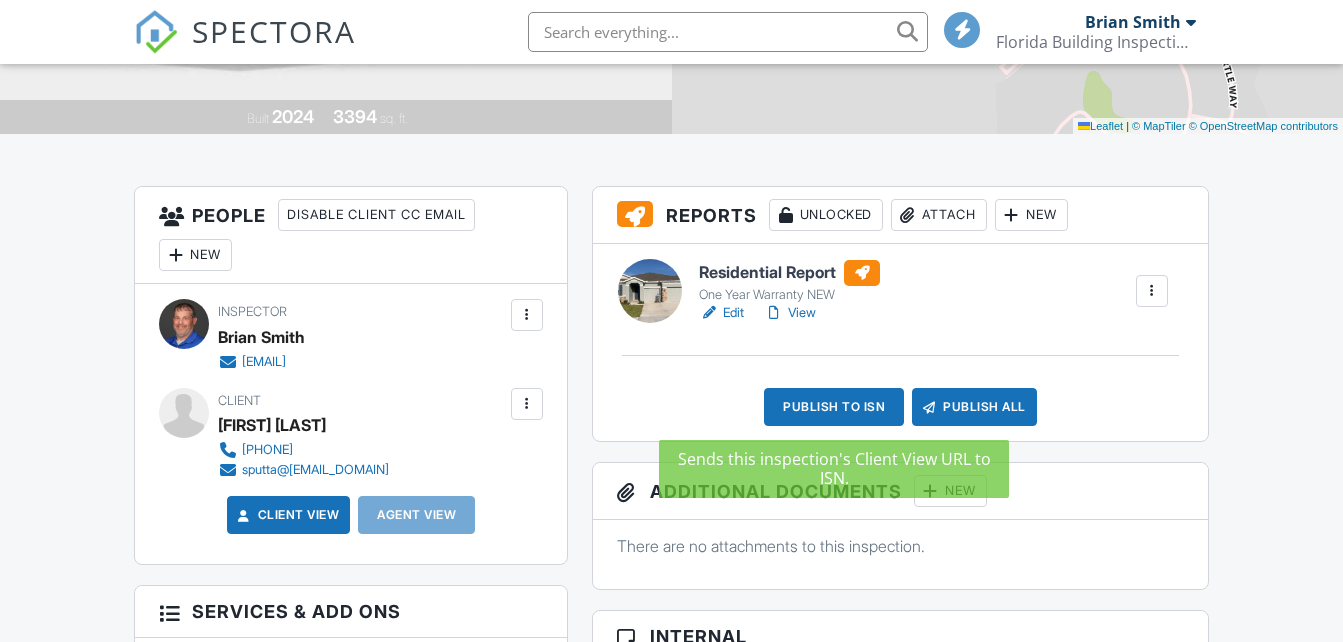 click on "Publish to ISN" at bounding box center [834, 407] 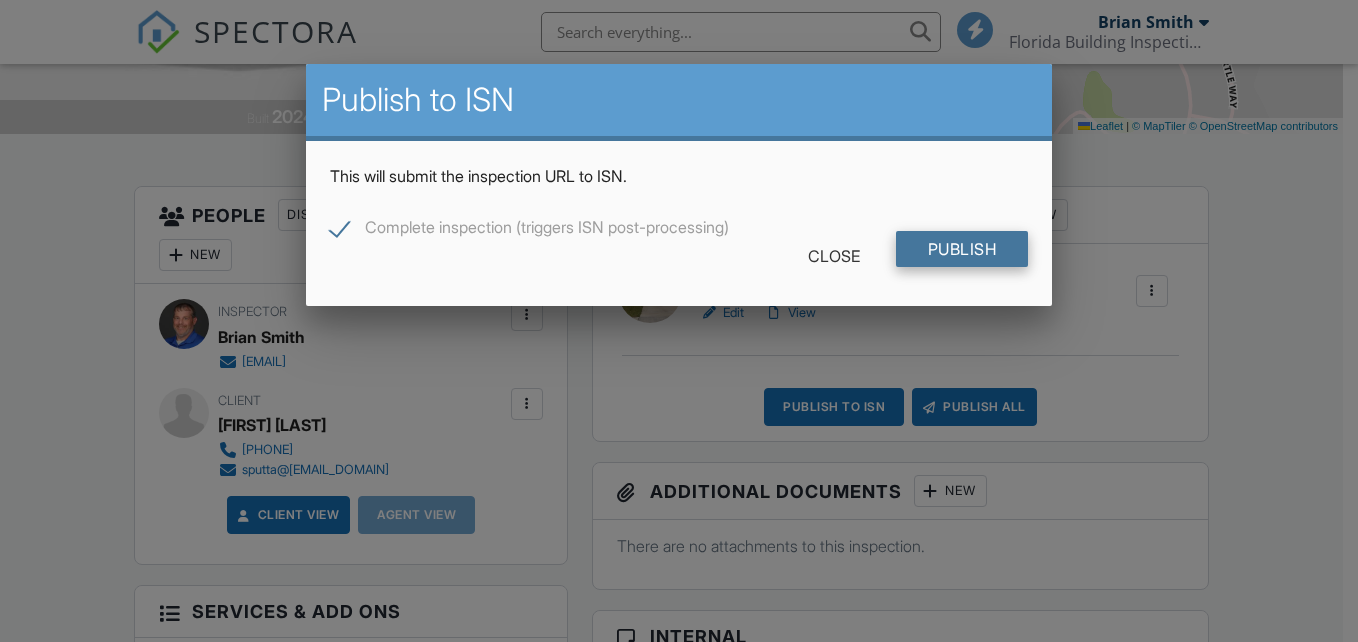 click on "Publish" at bounding box center (962, 249) 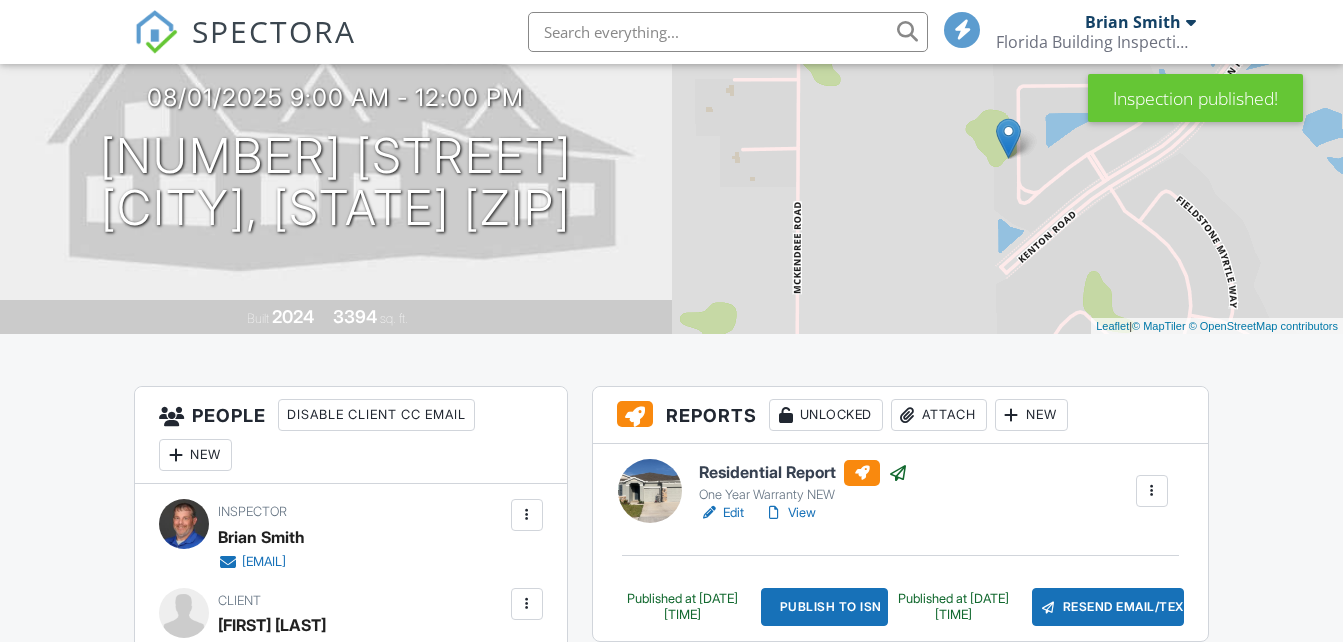 scroll, scrollTop: 300, scrollLeft: 0, axis: vertical 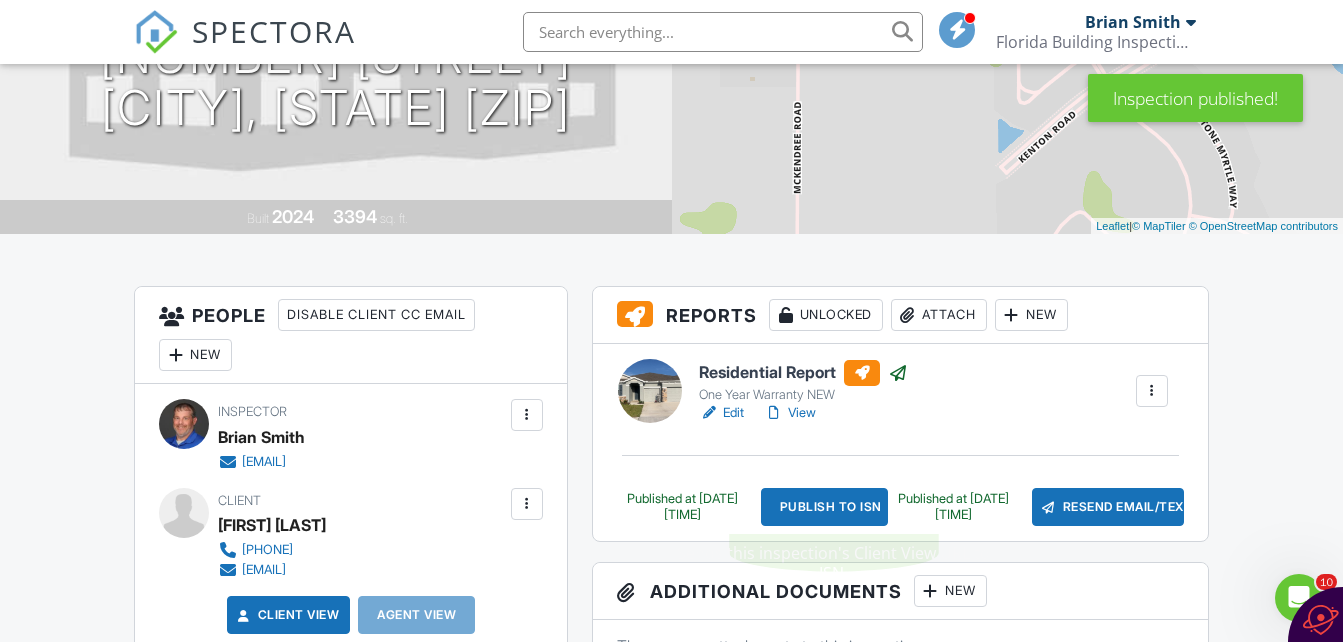 click on "Publish to ISN" at bounding box center [824, 507] 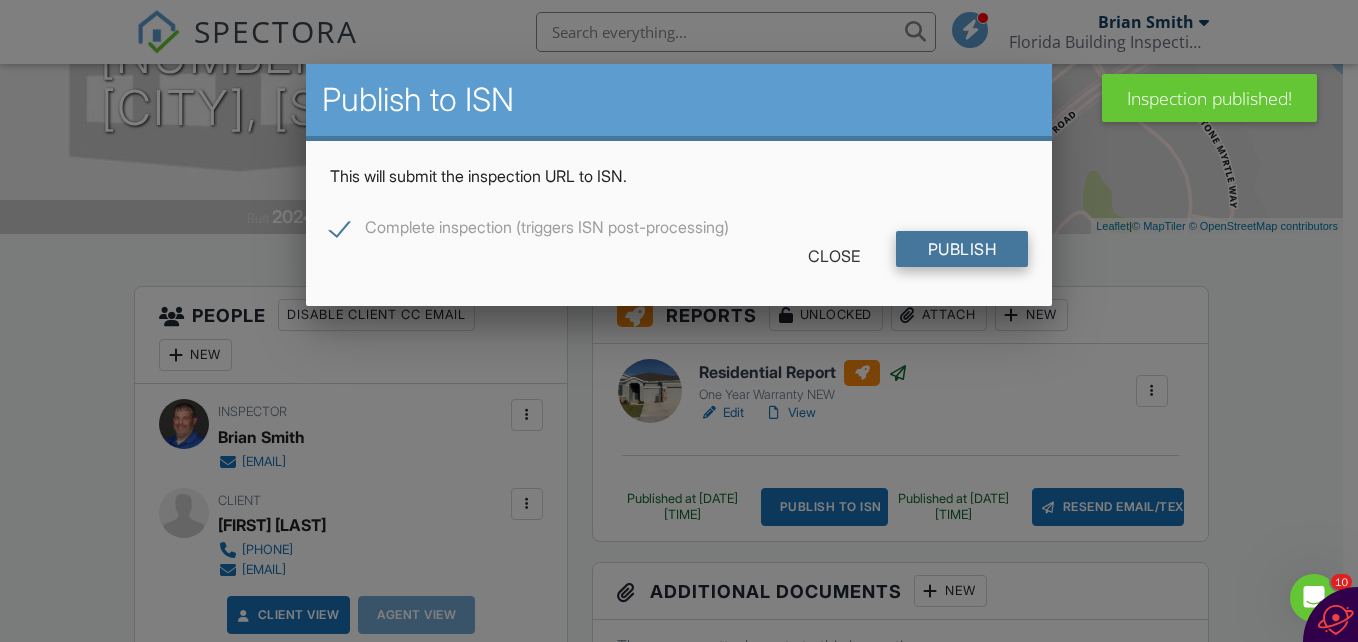 click on "Publish" at bounding box center (962, 249) 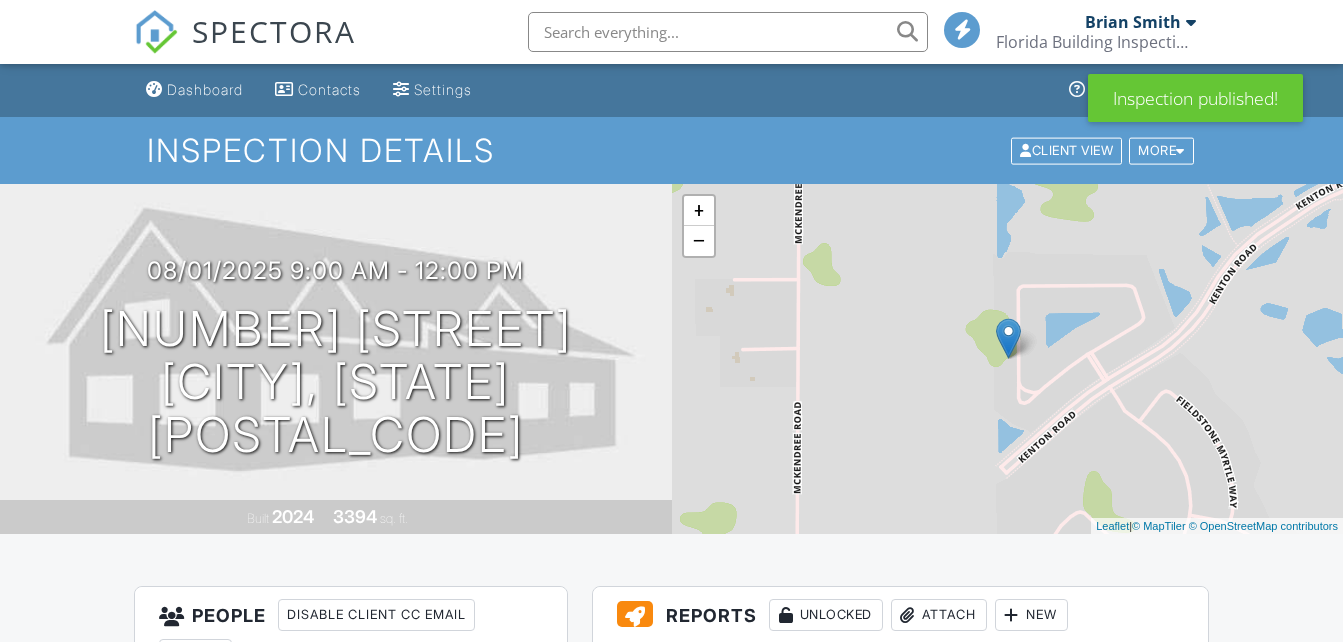 scroll, scrollTop: 0, scrollLeft: 0, axis: both 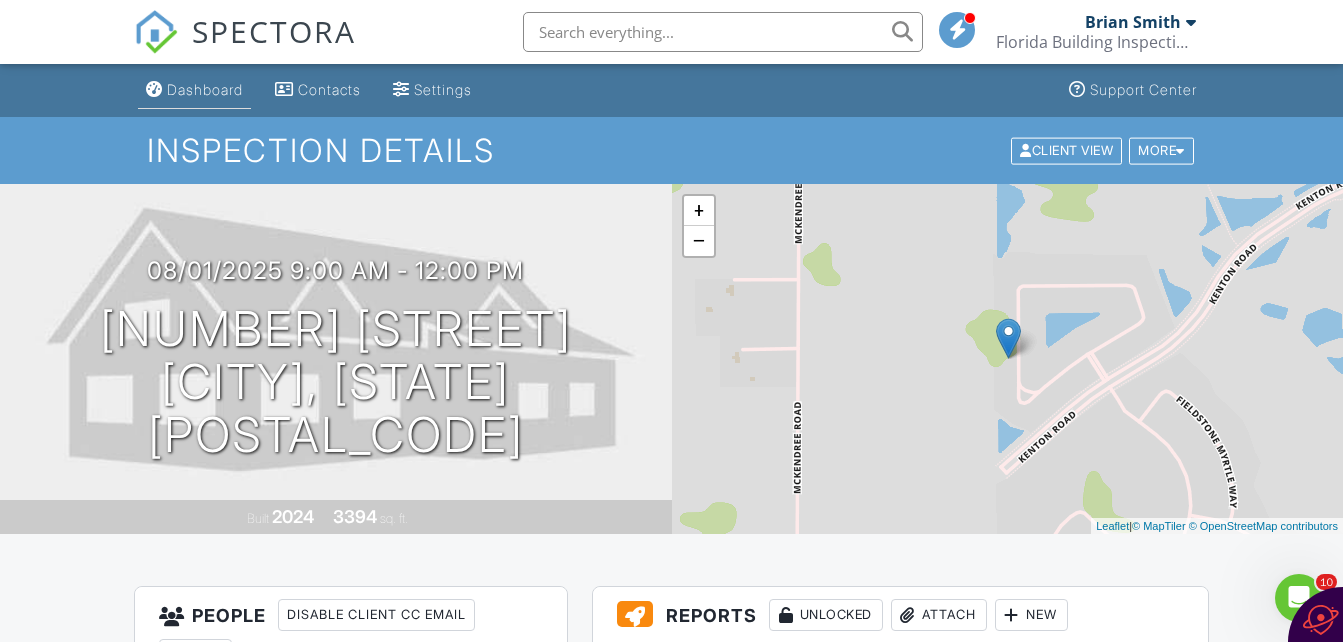 click on "Dashboard" at bounding box center [194, 90] 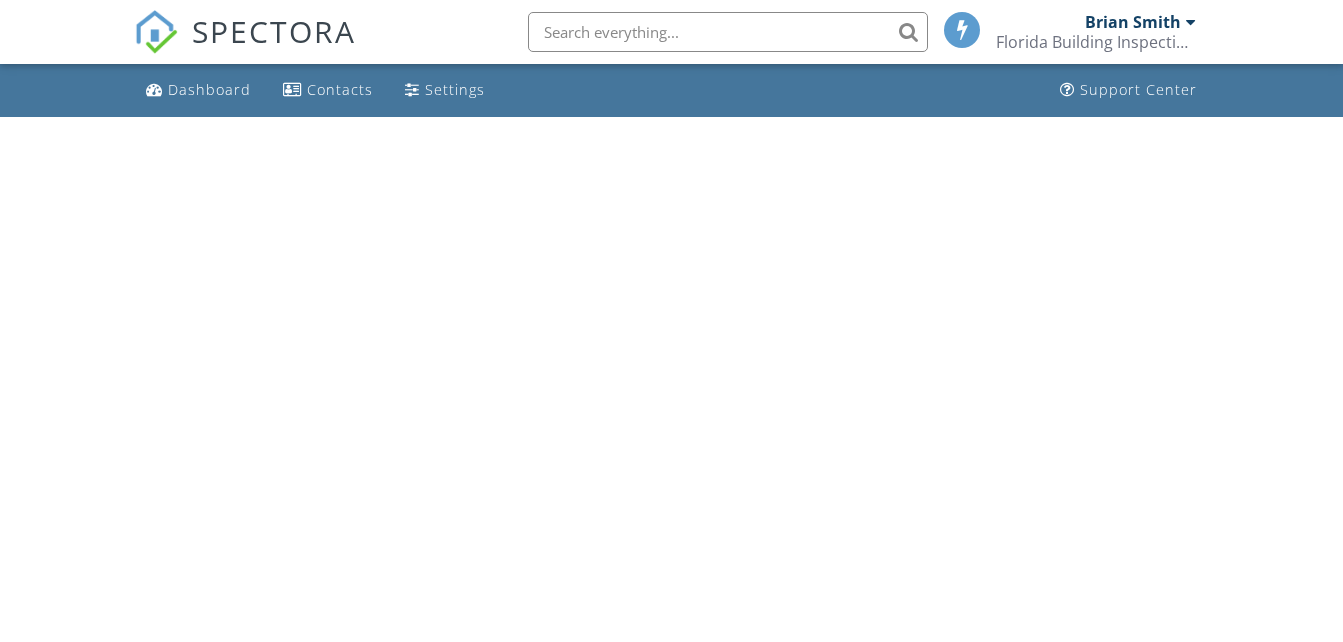 scroll, scrollTop: 0, scrollLeft: 0, axis: both 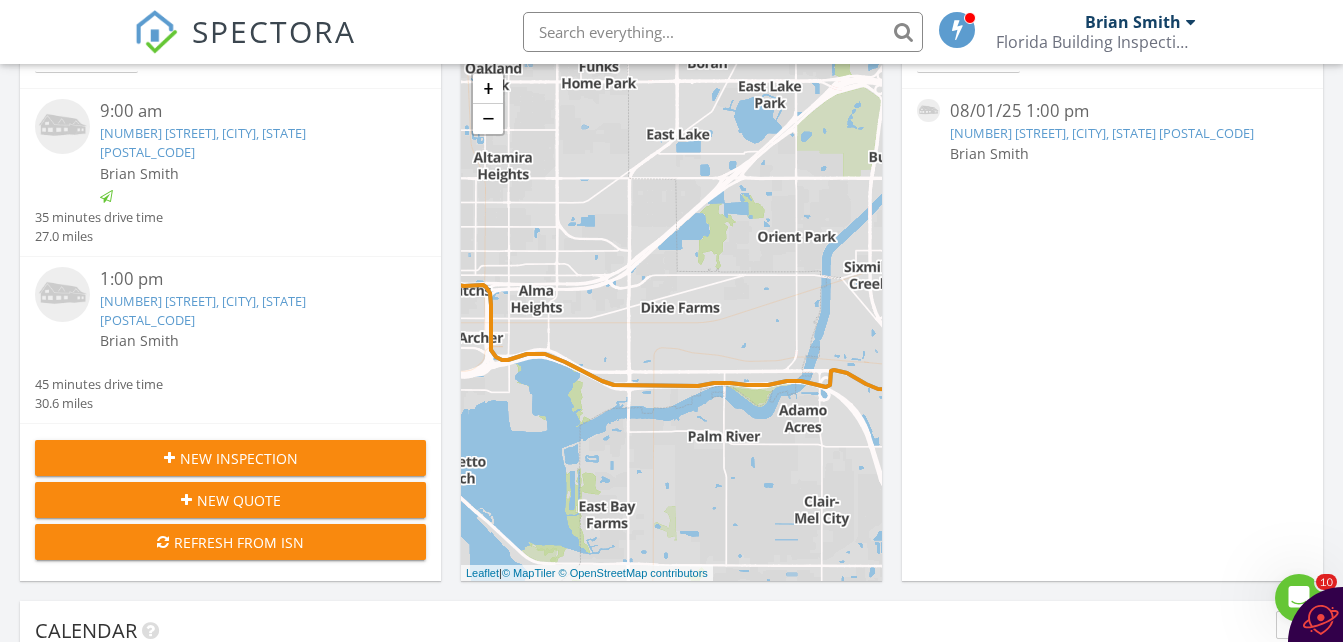 click on "6656 Rocky Park St, Tampa, FL 33625" at bounding box center [203, 310] 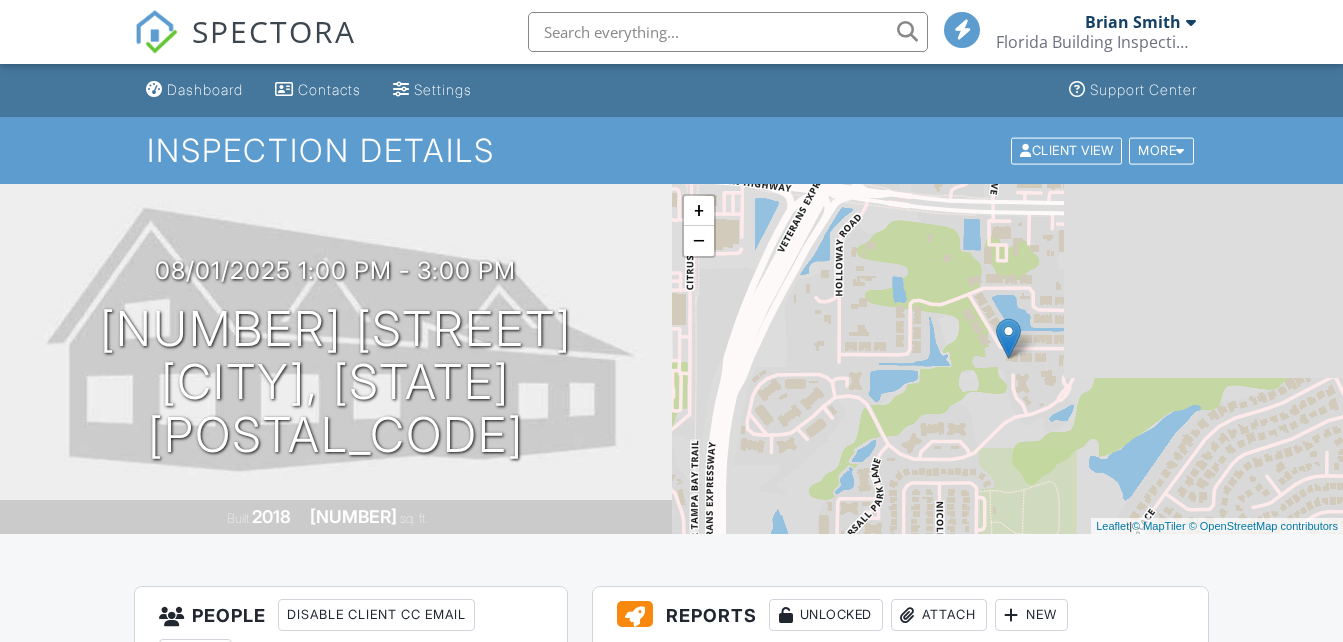 scroll, scrollTop: 0, scrollLeft: 0, axis: both 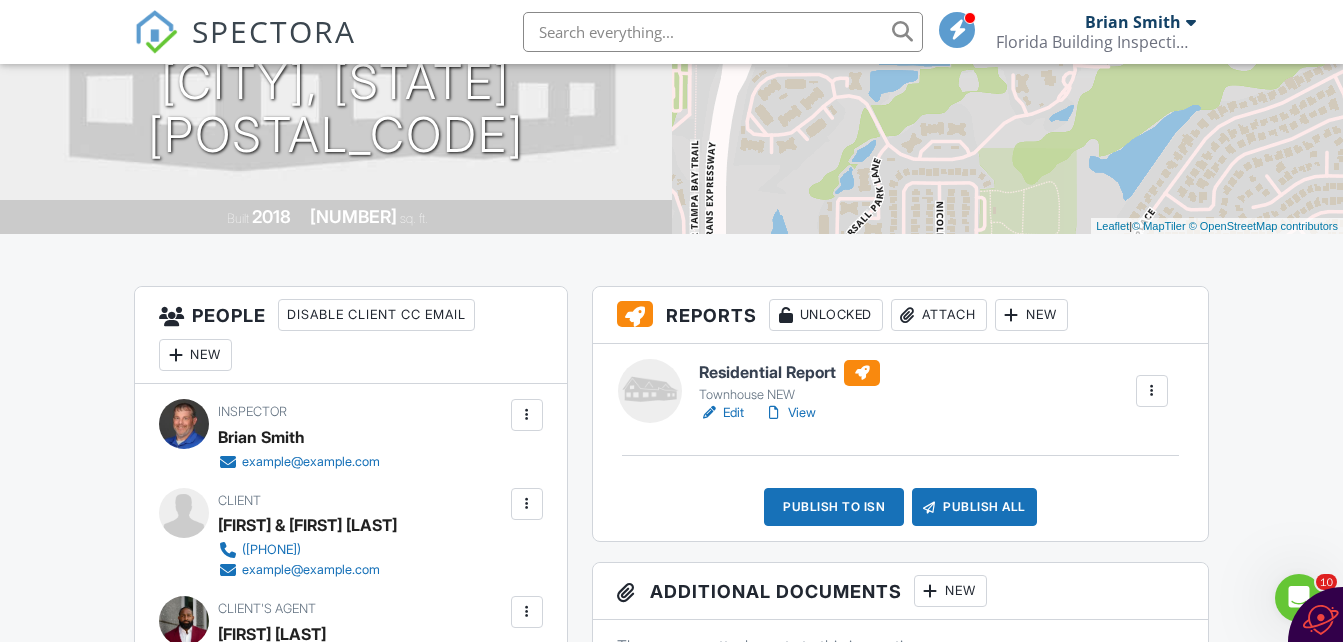 click on "Edit" at bounding box center [721, 413] 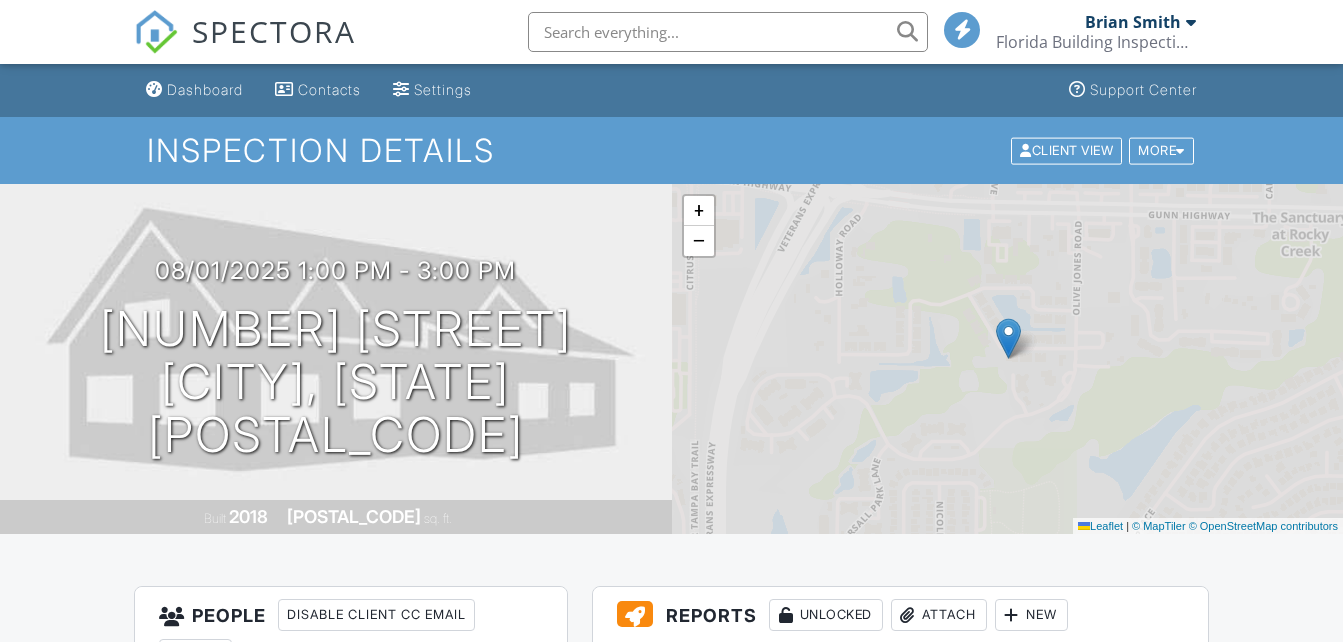 scroll, scrollTop: 0, scrollLeft: 0, axis: both 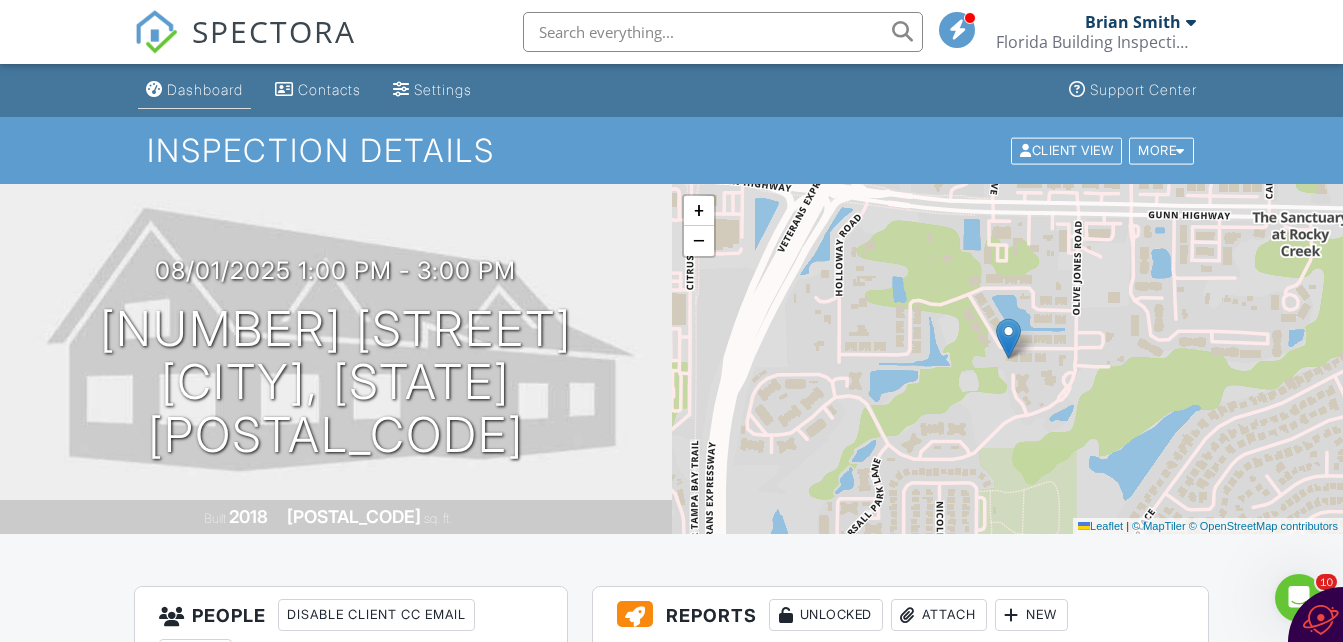 click on "Dashboard" at bounding box center (194, 90) 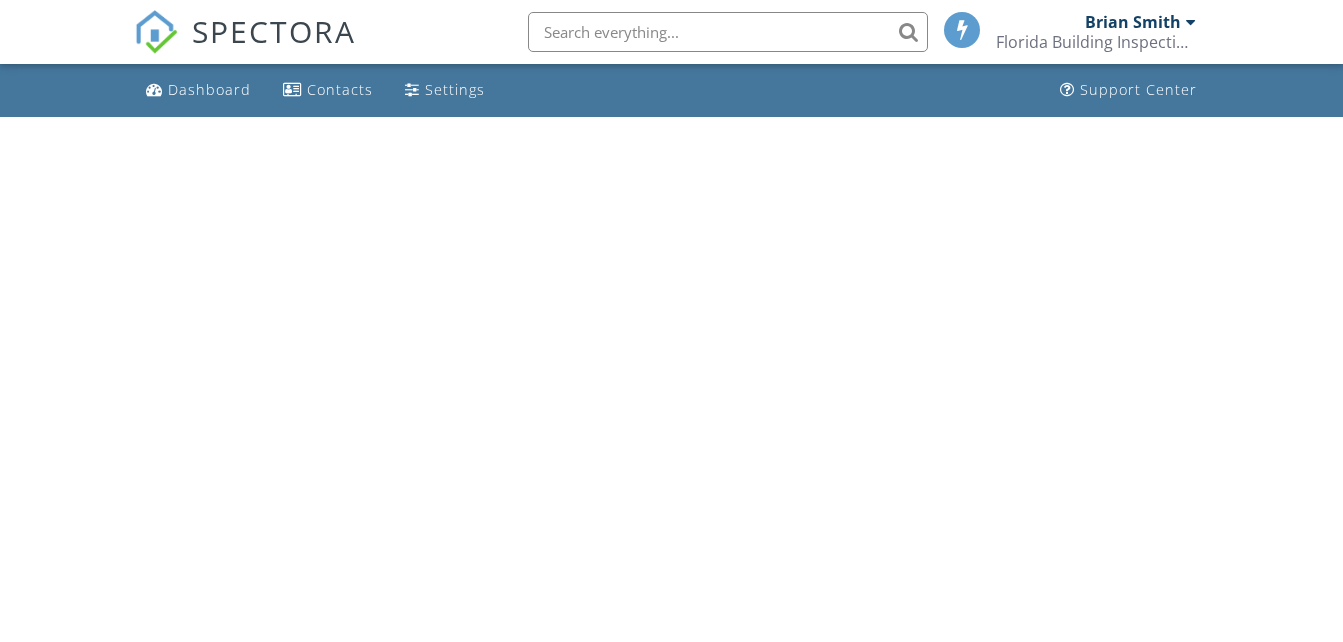 scroll, scrollTop: 0, scrollLeft: 0, axis: both 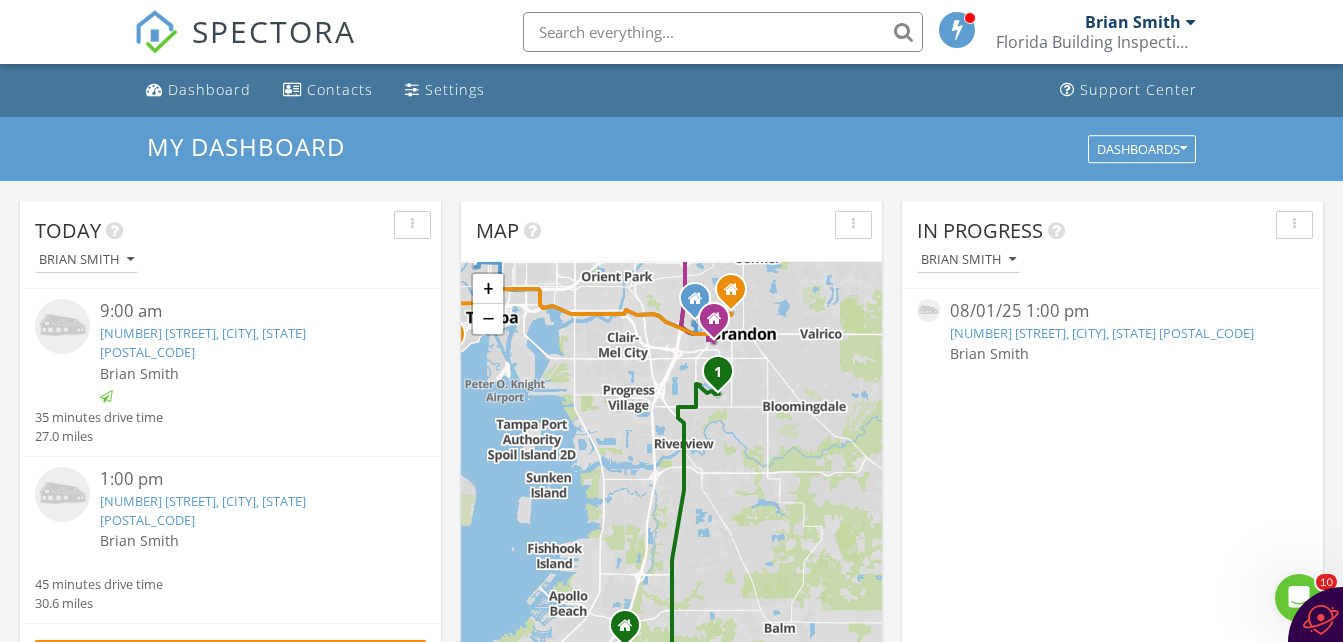 click on "6656 Rocky Park St, Tampa, FL 33625" at bounding box center [203, 510] 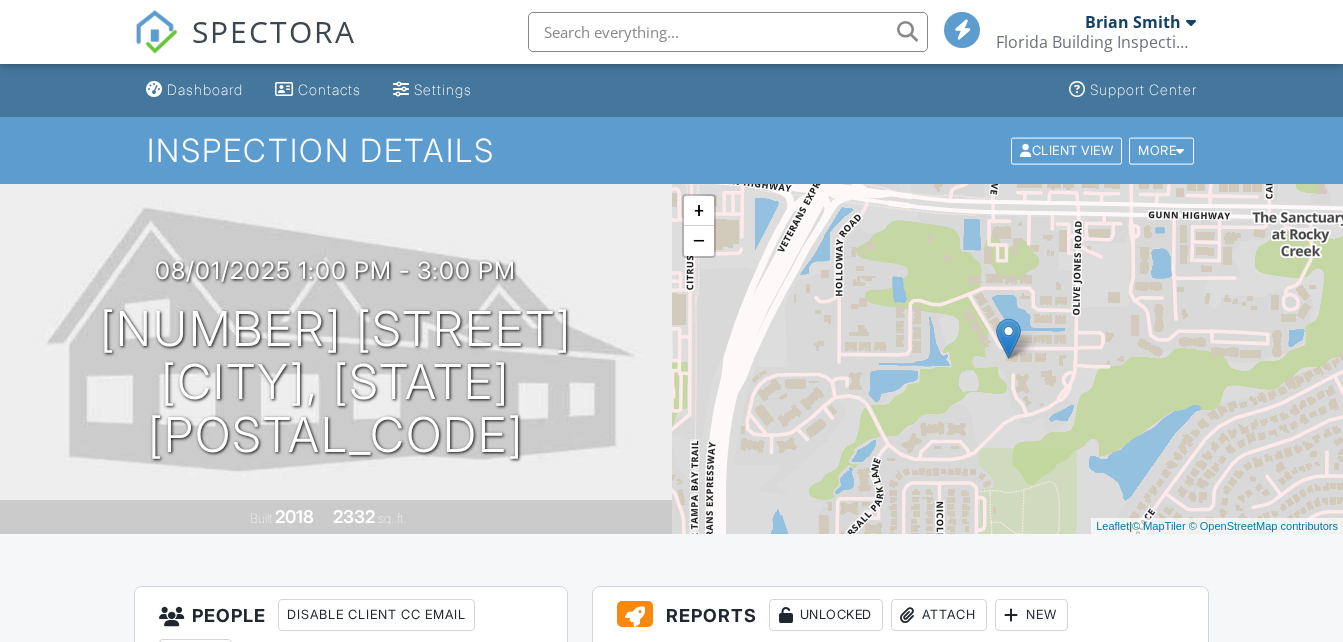 scroll, scrollTop: 400, scrollLeft: 0, axis: vertical 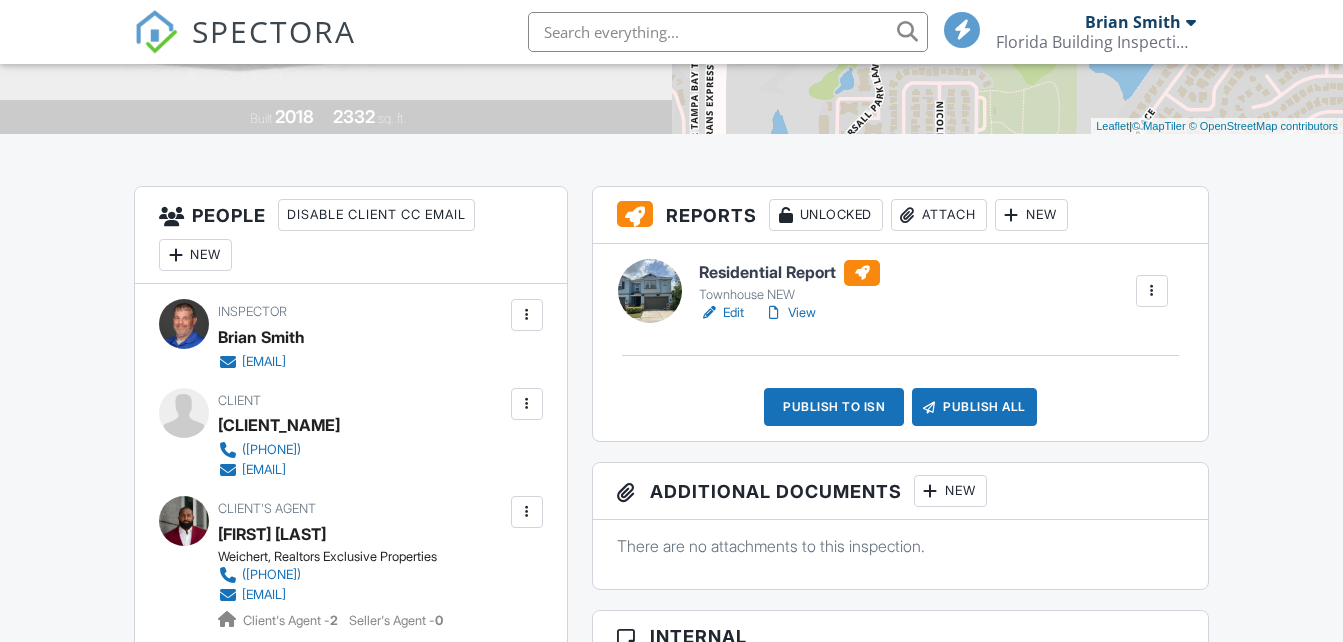 click on "Publish to ISN" at bounding box center (834, 407) 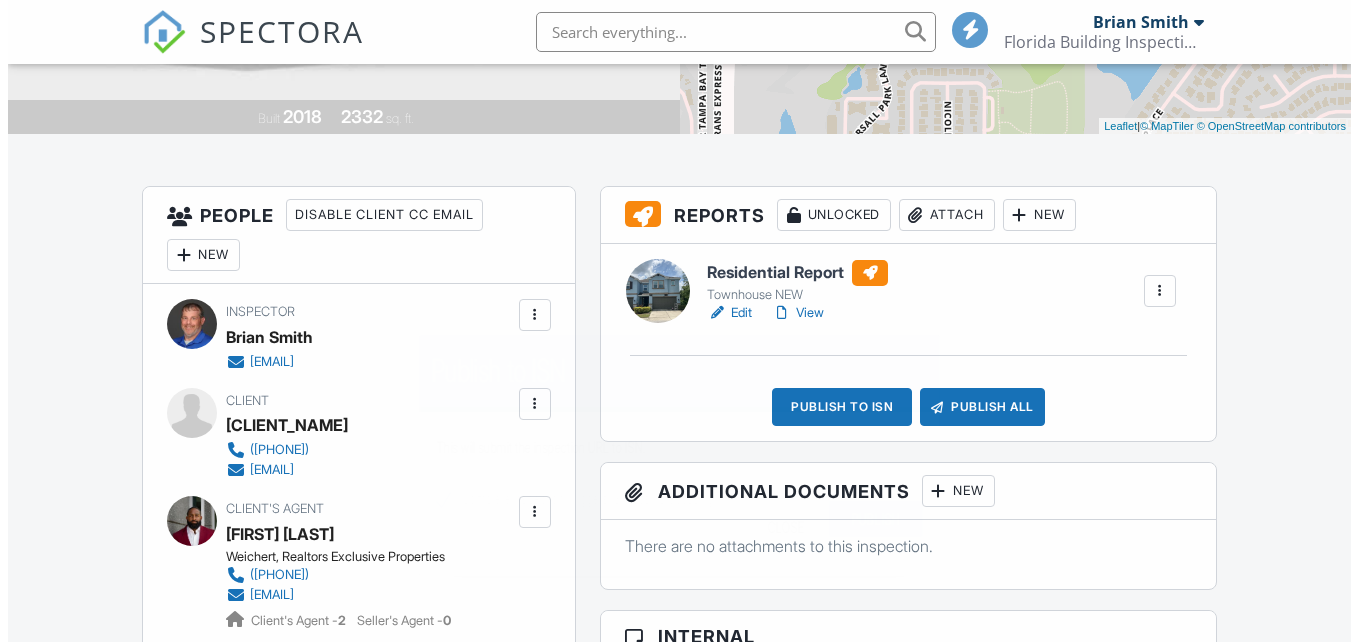 scroll, scrollTop: 0, scrollLeft: 0, axis: both 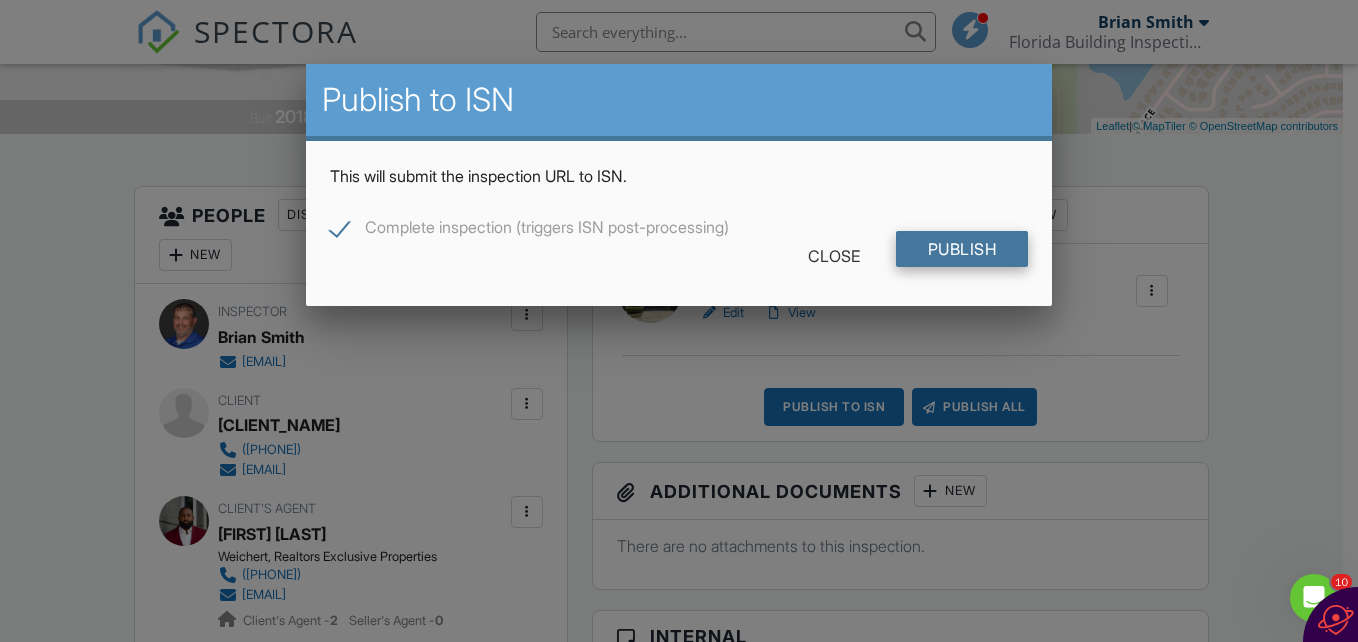 click on "Publish" at bounding box center (962, 249) 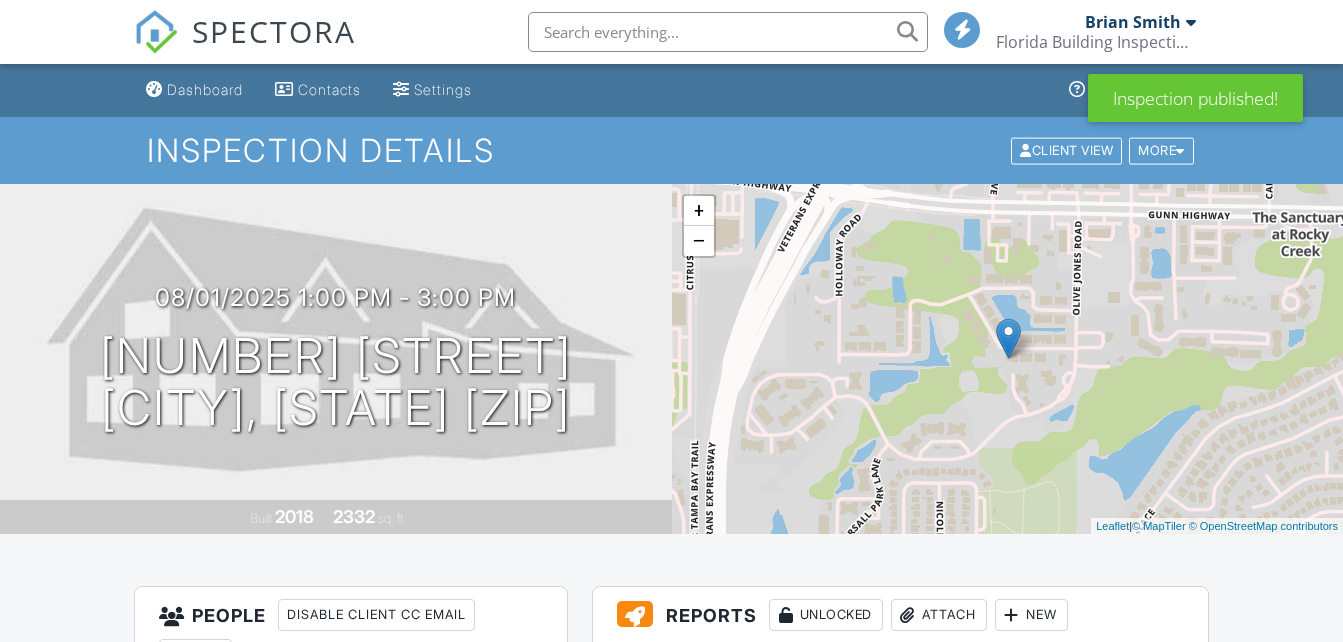 scroll, scrollTop: 0, scrollLeft: 0, axis: both 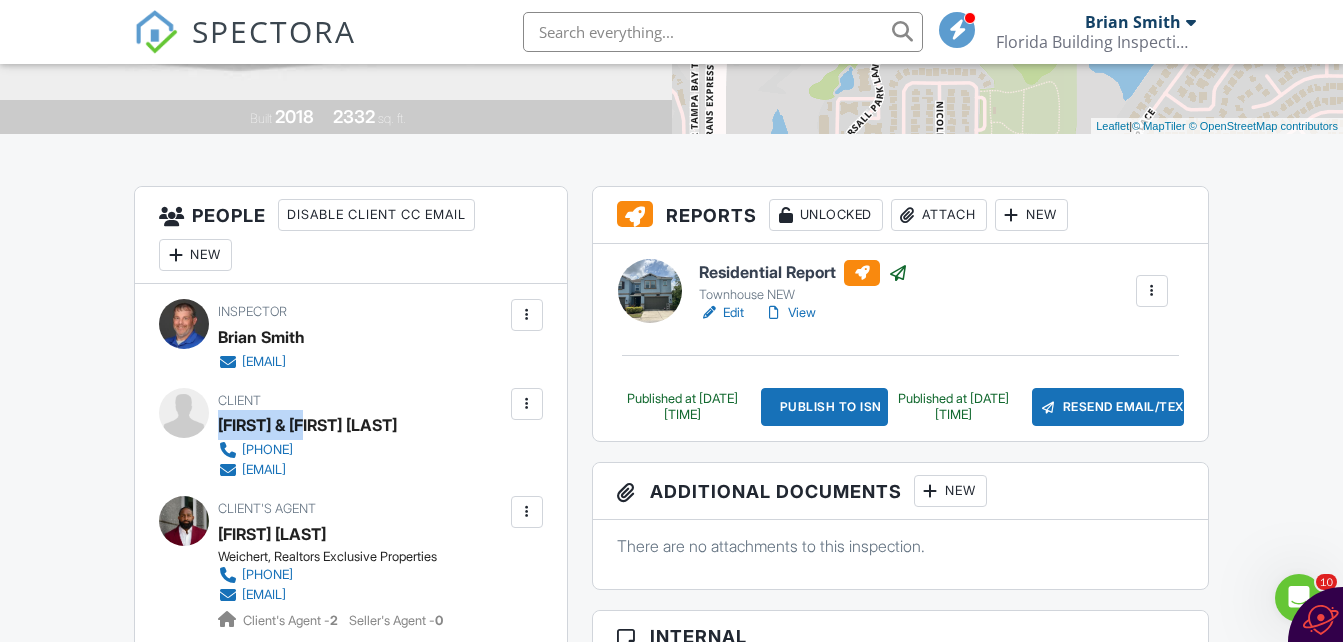 drag, startPoint x: 316, startPoint y: 423, endPoint x: 223, endPoint y: 429, distance: 93.193344 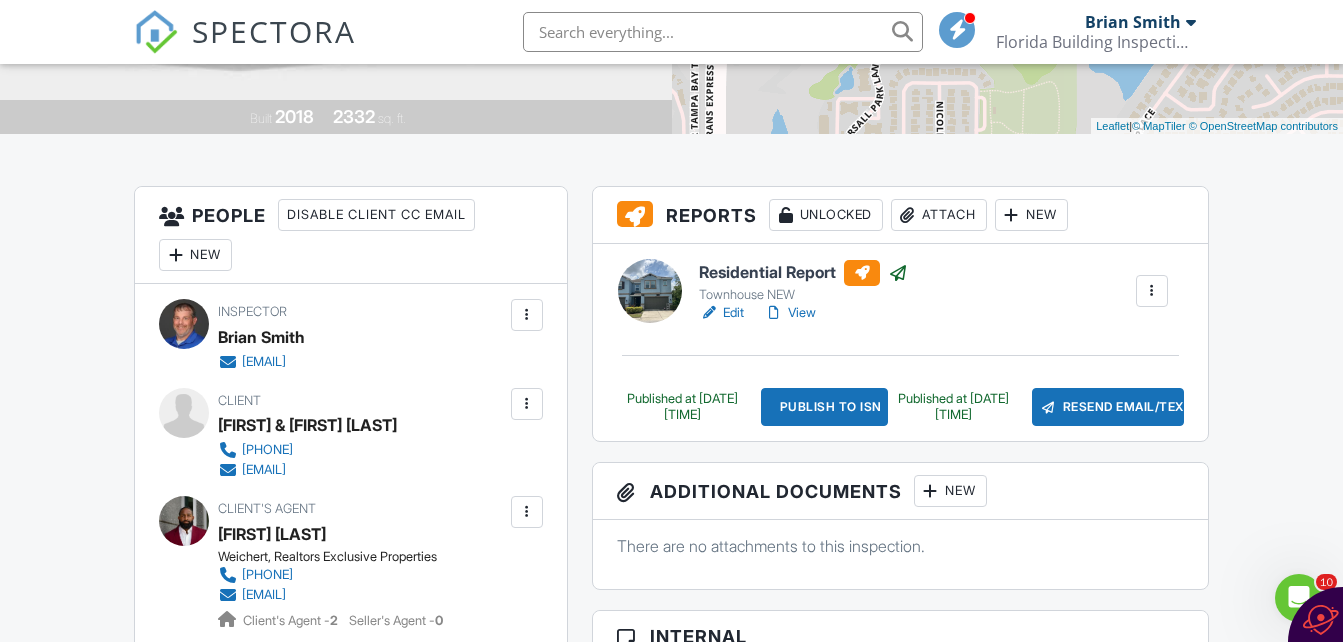 click at bounding box center (723, 32) 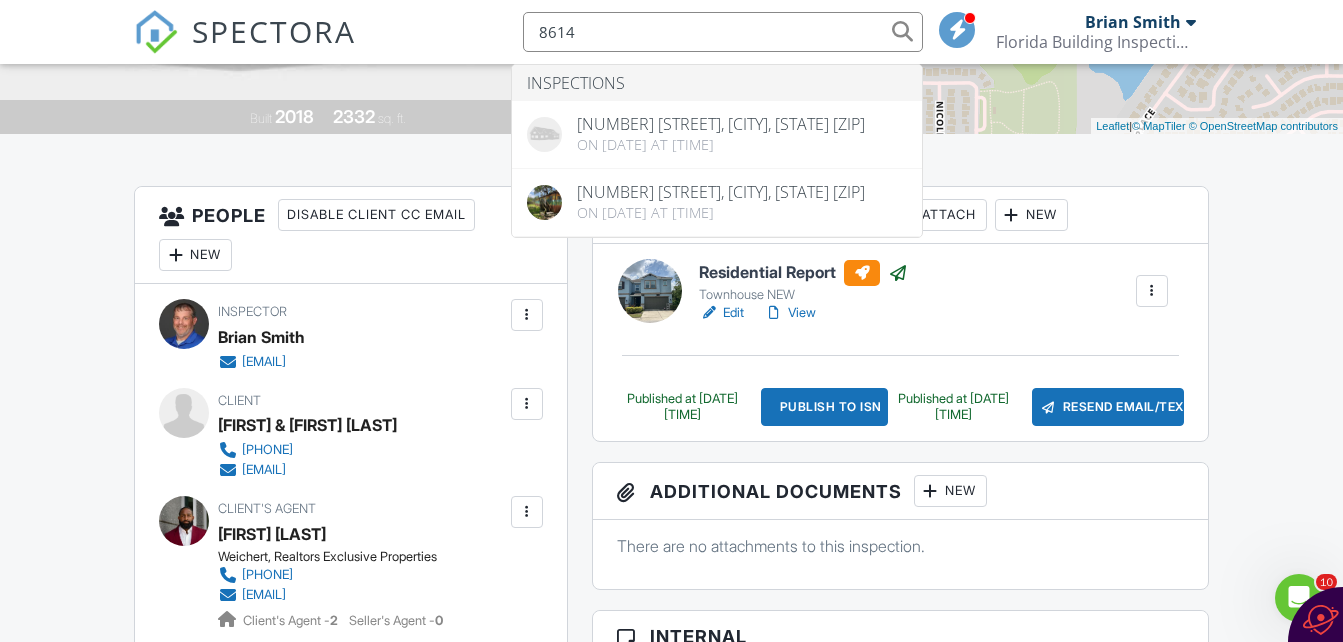 type on "8614" 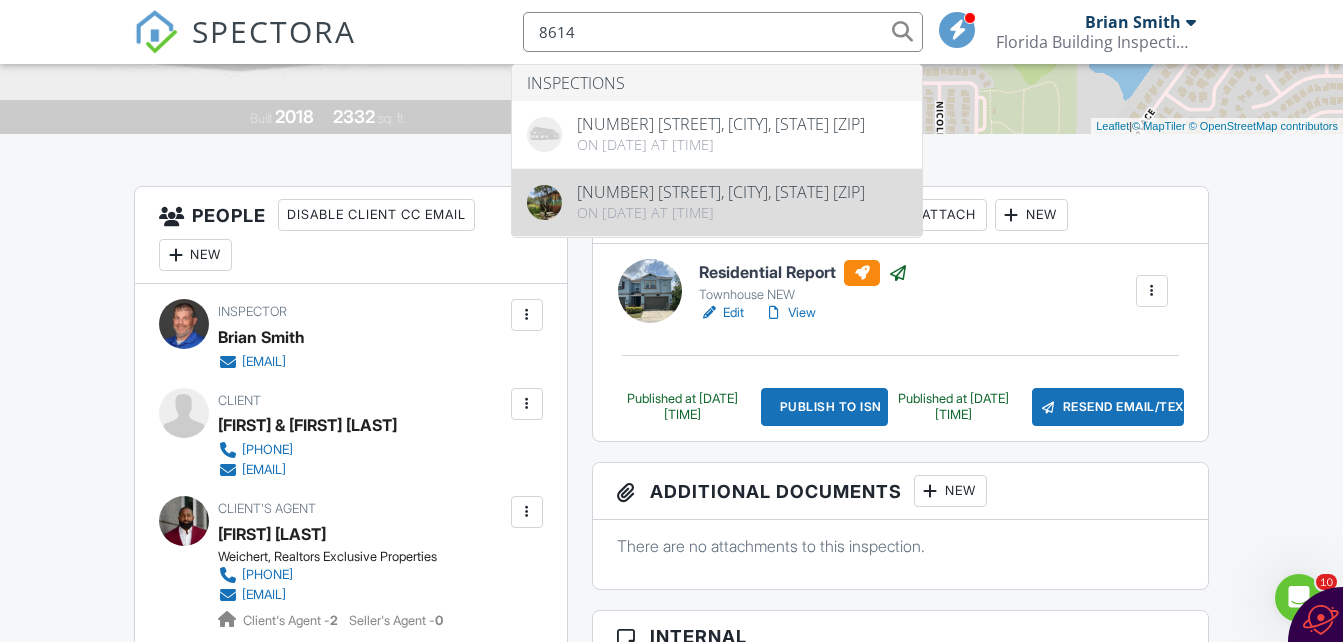 type 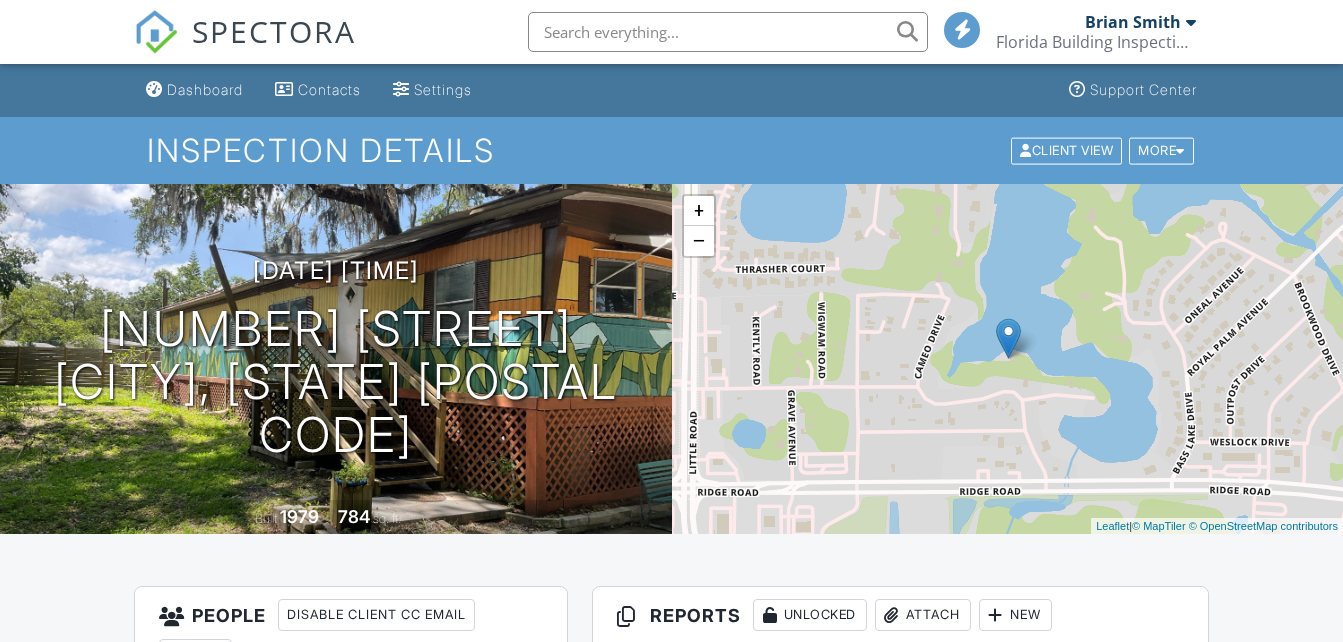 scroll, scrollTop: 500, scrollLeft: 0, axis: vertical 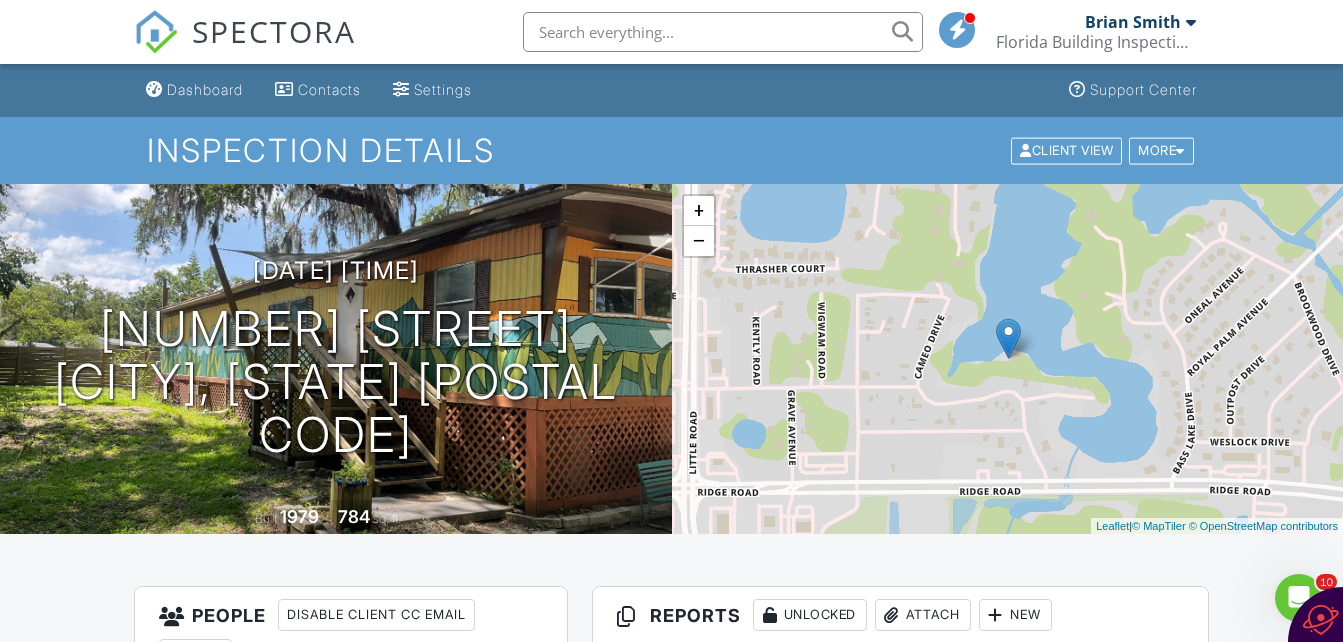 click at bounding box center [723, 32] 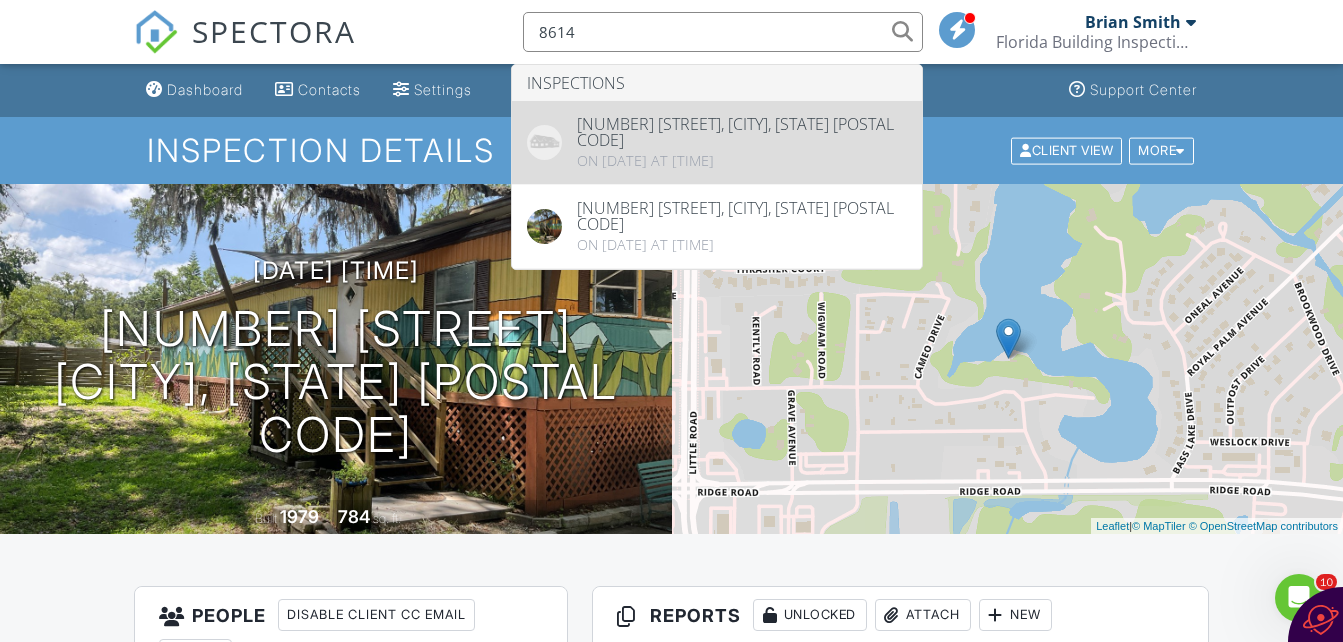 type on "8614" 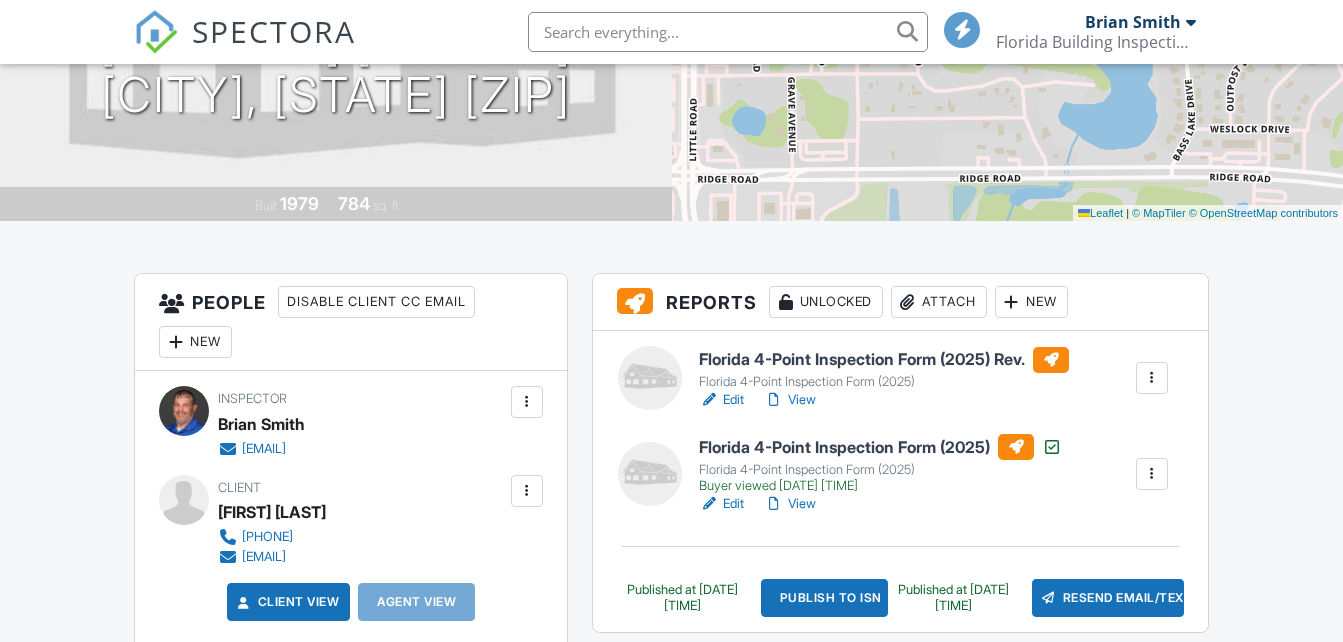 scroll, scrollTop: 400, scrollLeft: 0, axis: vertical 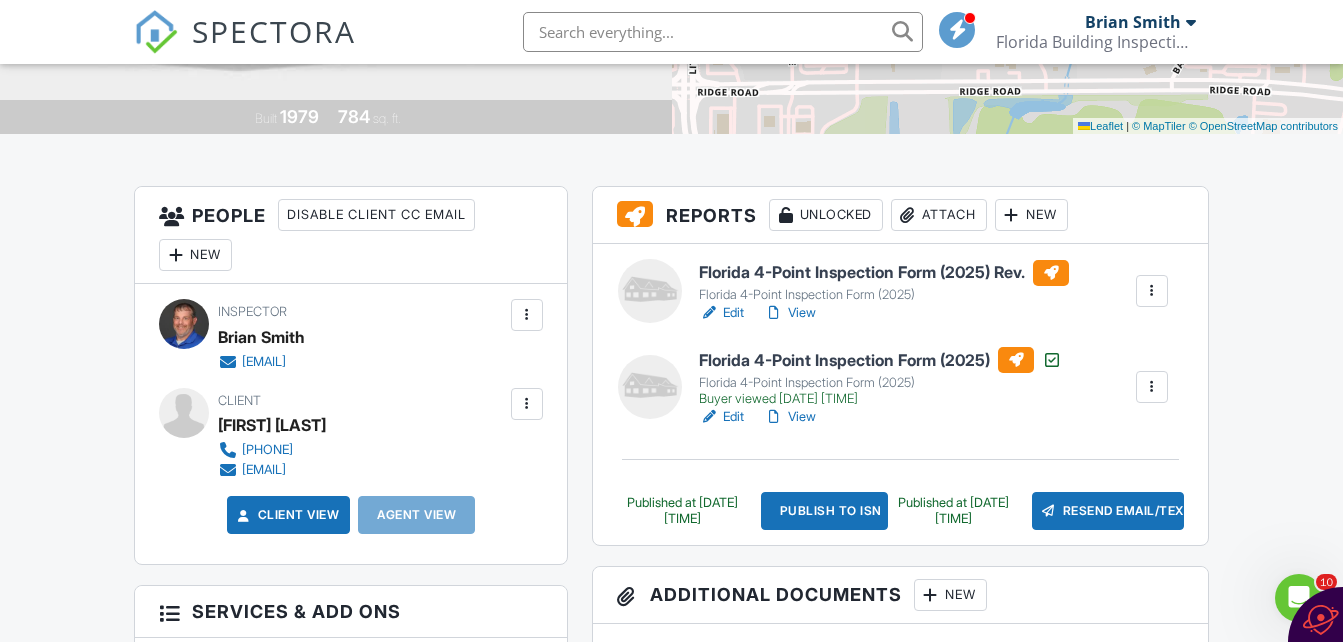 click on "Edit" at bounding box center (721, 313) 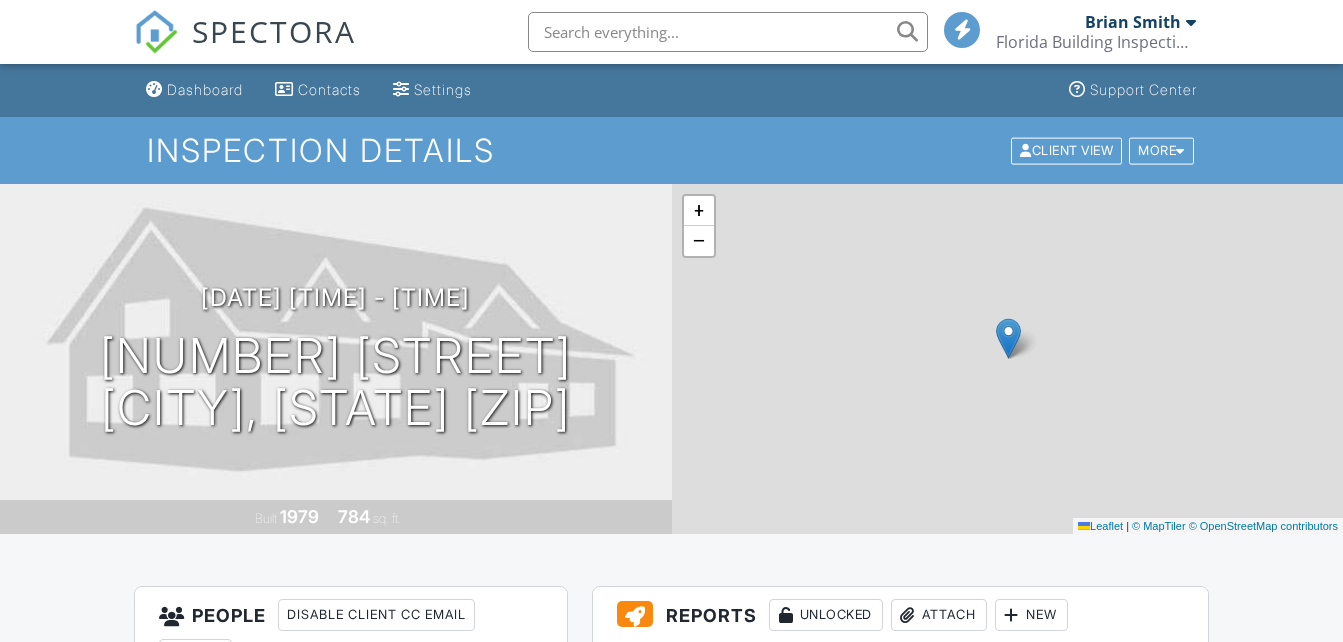 scroll, scrollTop: 0, scrollLeft: 0, axis: both 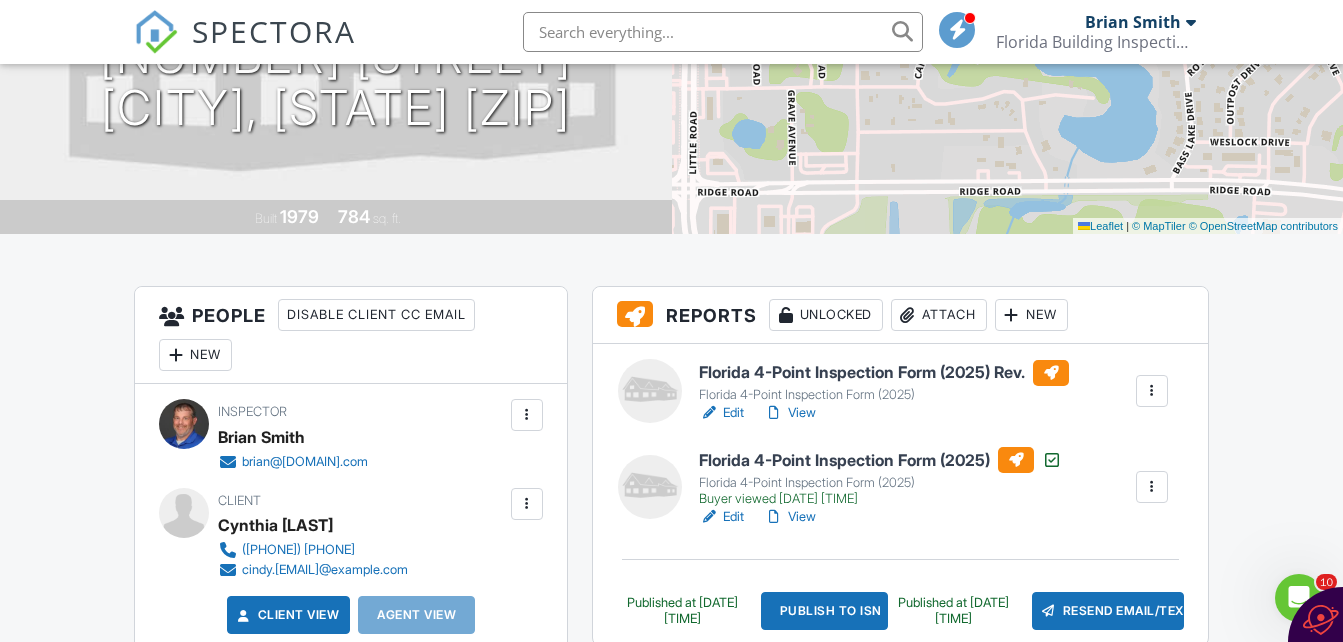 click on "Edit" at bounding box center [721, 413] 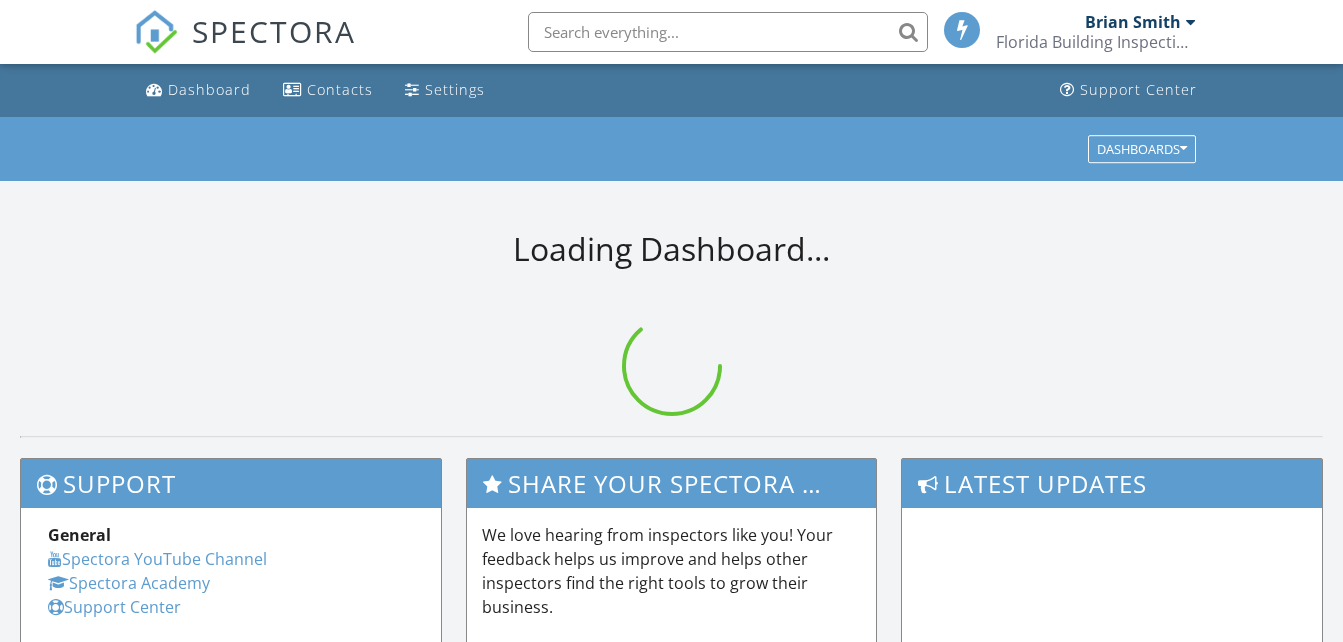 scroll, scrollTop: 0, scrollLeft: 0, axis: both 